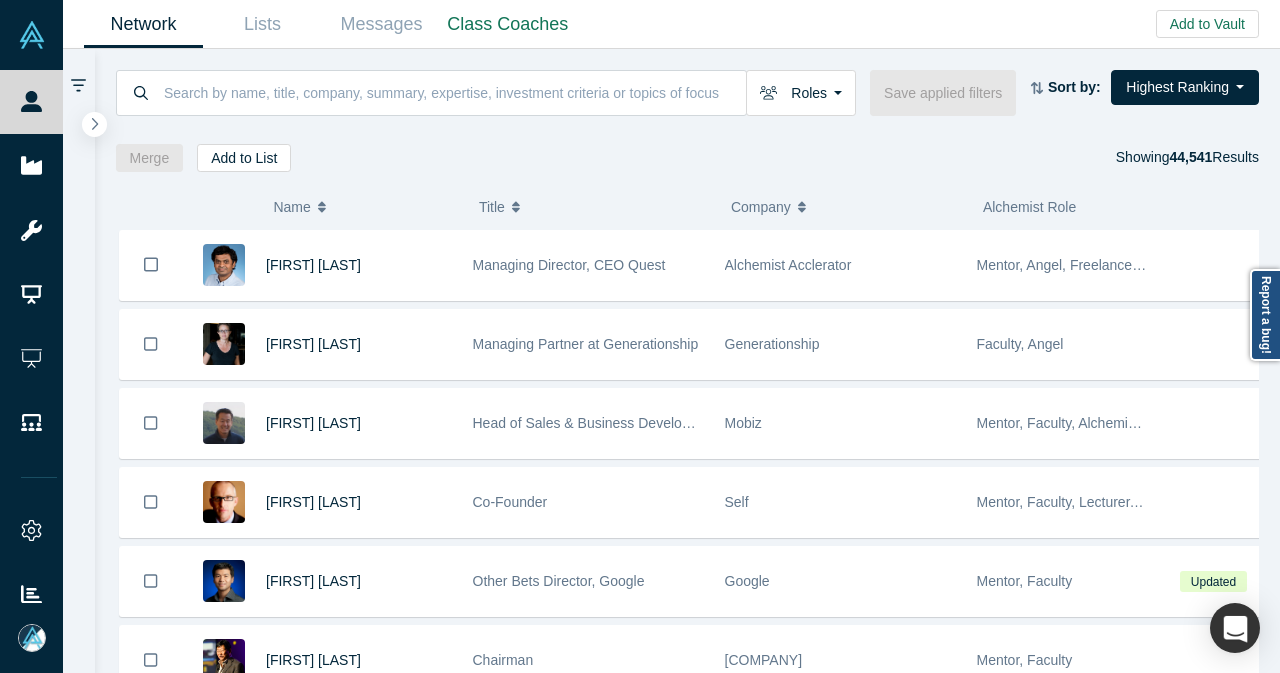 scroll, scrollTop: 0, scrollLeft: 0, axis: both 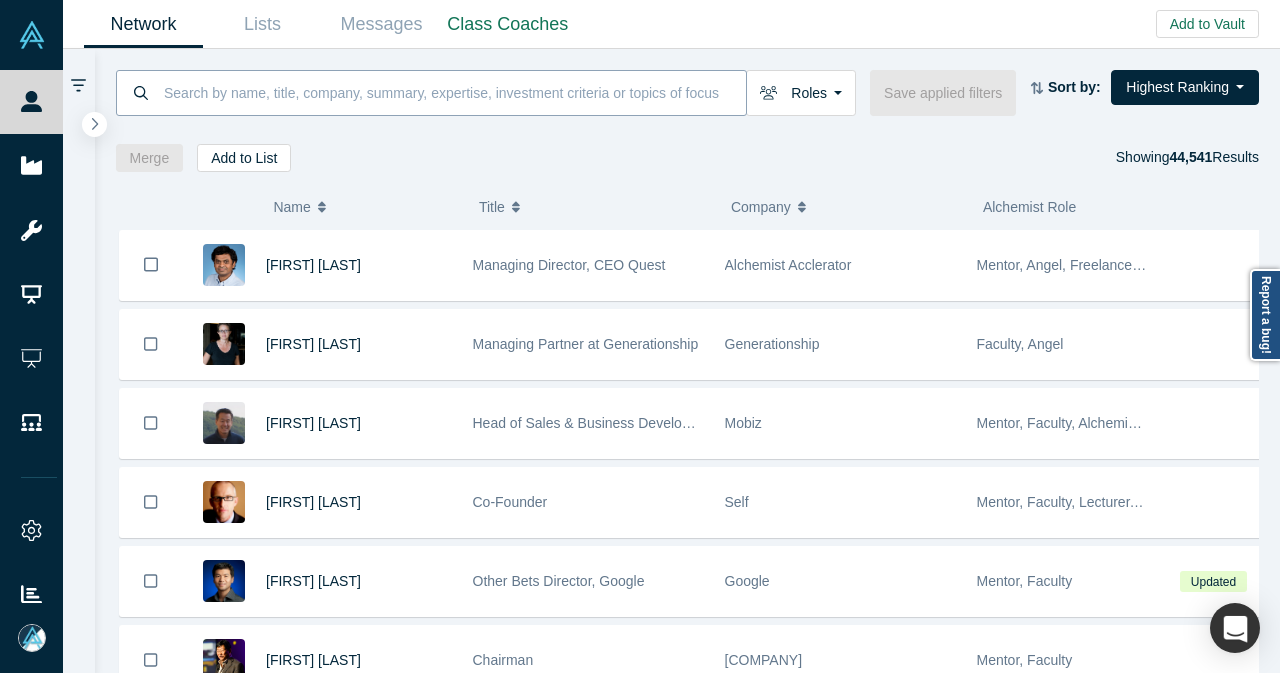 click at bounding box center (454, 92) 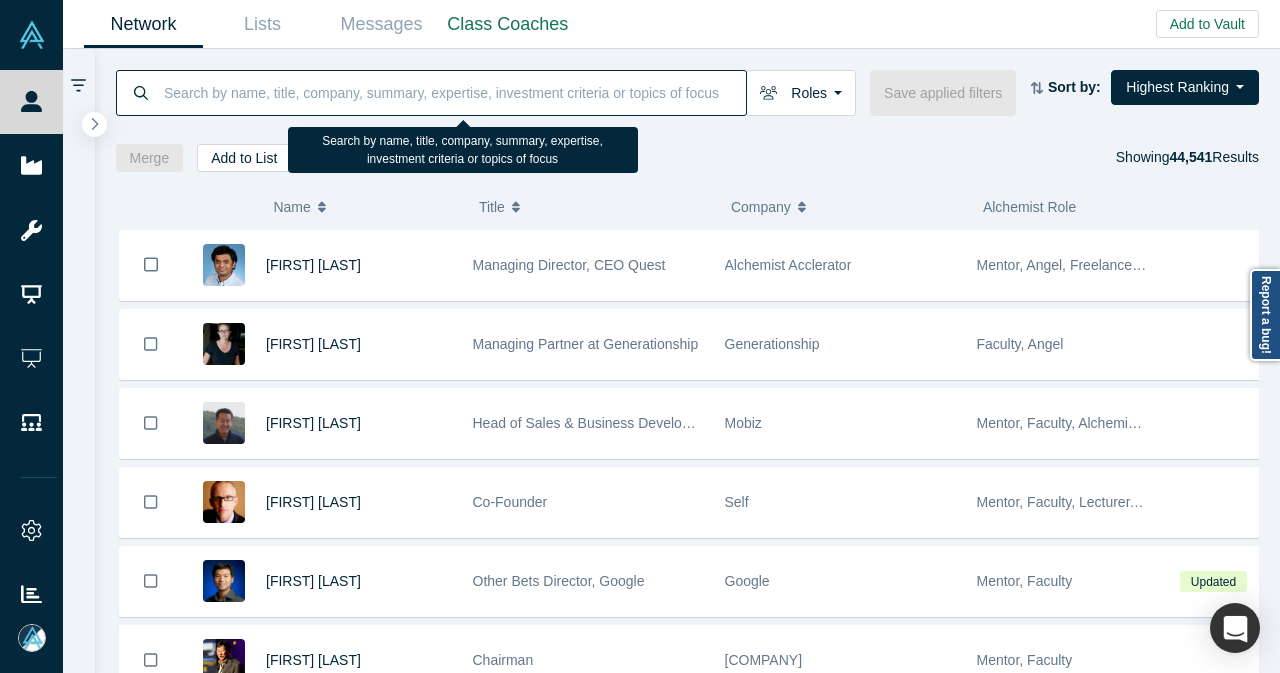 paste on "[FIRST] [LAST]" 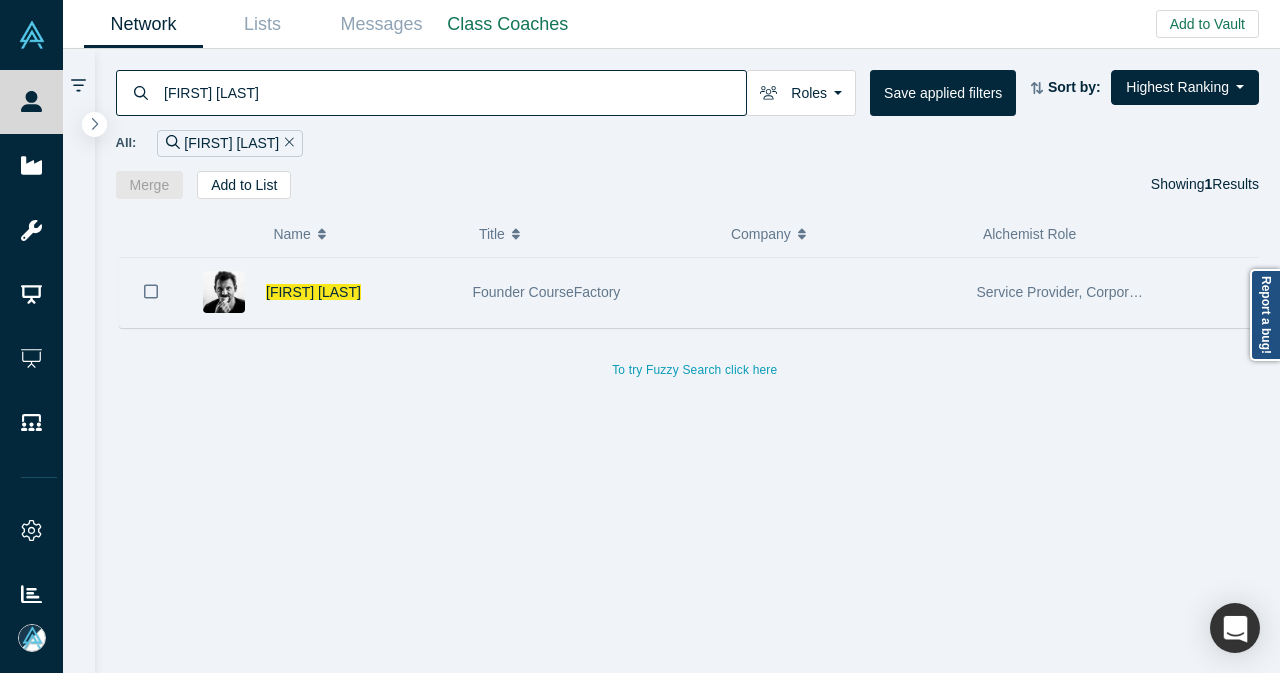 type on "[FIRST] [LAST]" 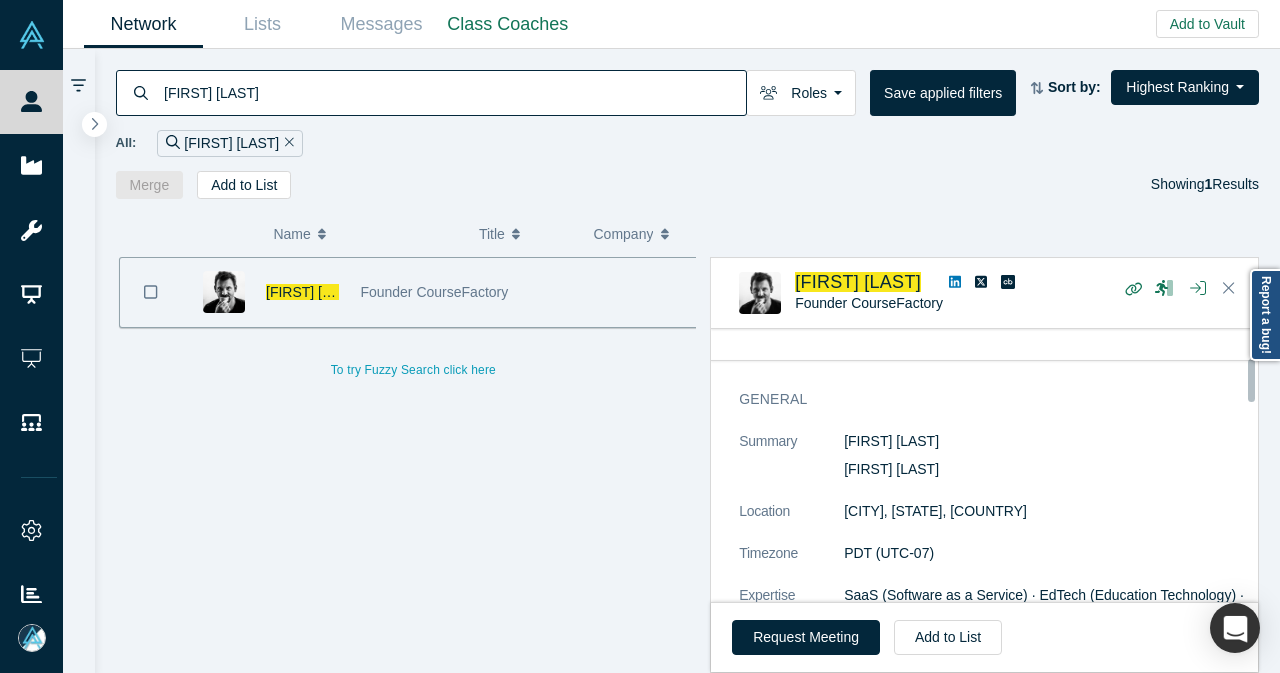 scroll, scrollTop: 0, scrollLeft: 0, axis: both 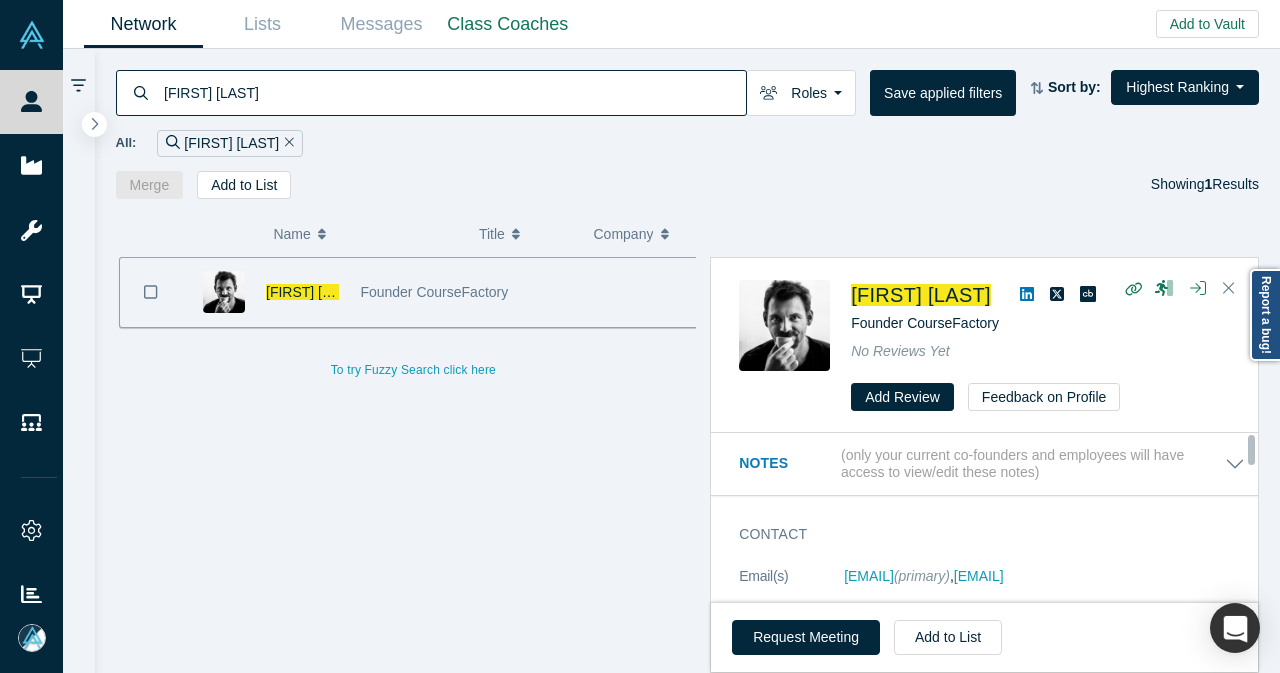 click 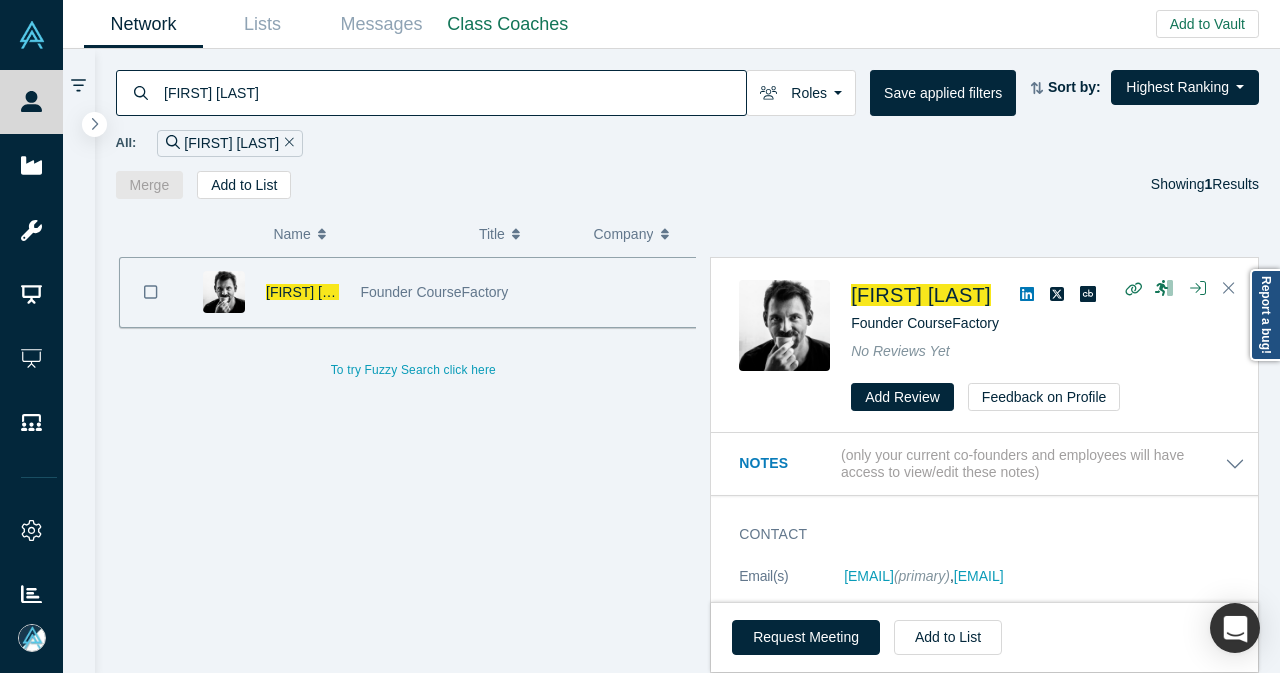 drag, startPoint x: 287, startPoint y: 141, endPoint x: 552, endPoint y: 142, distance: 265.0019 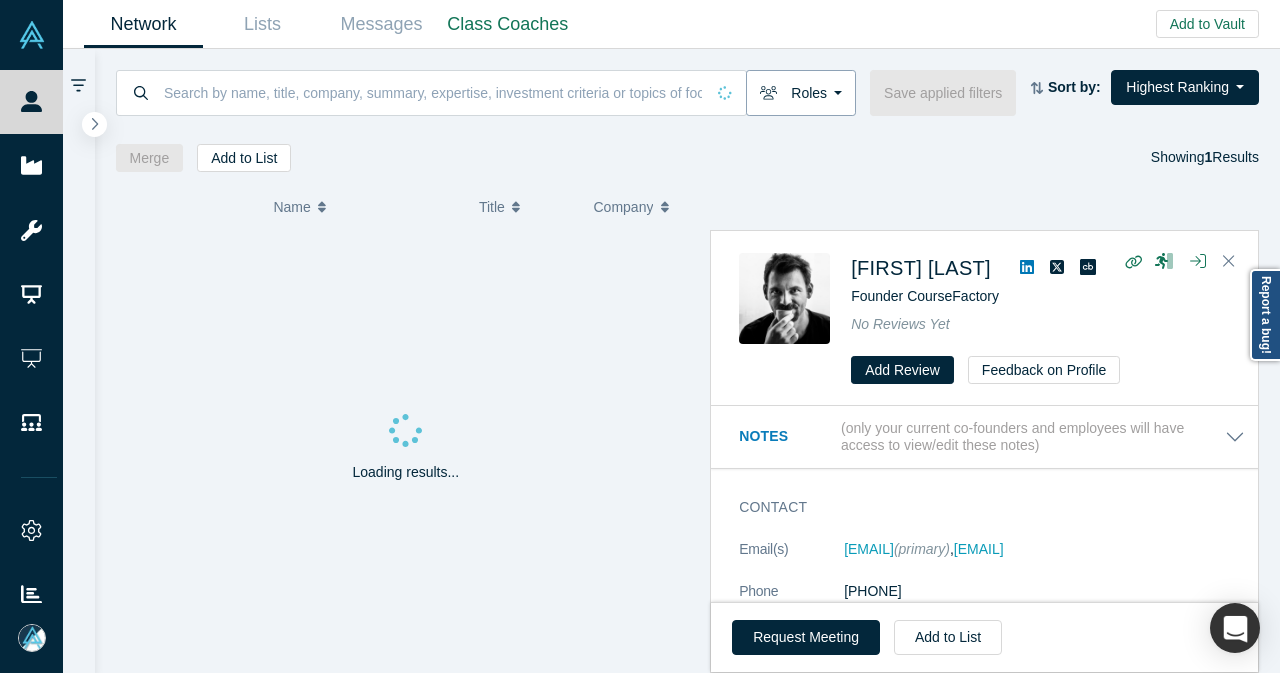 click on "Roles" at bounding box center (801, 93) 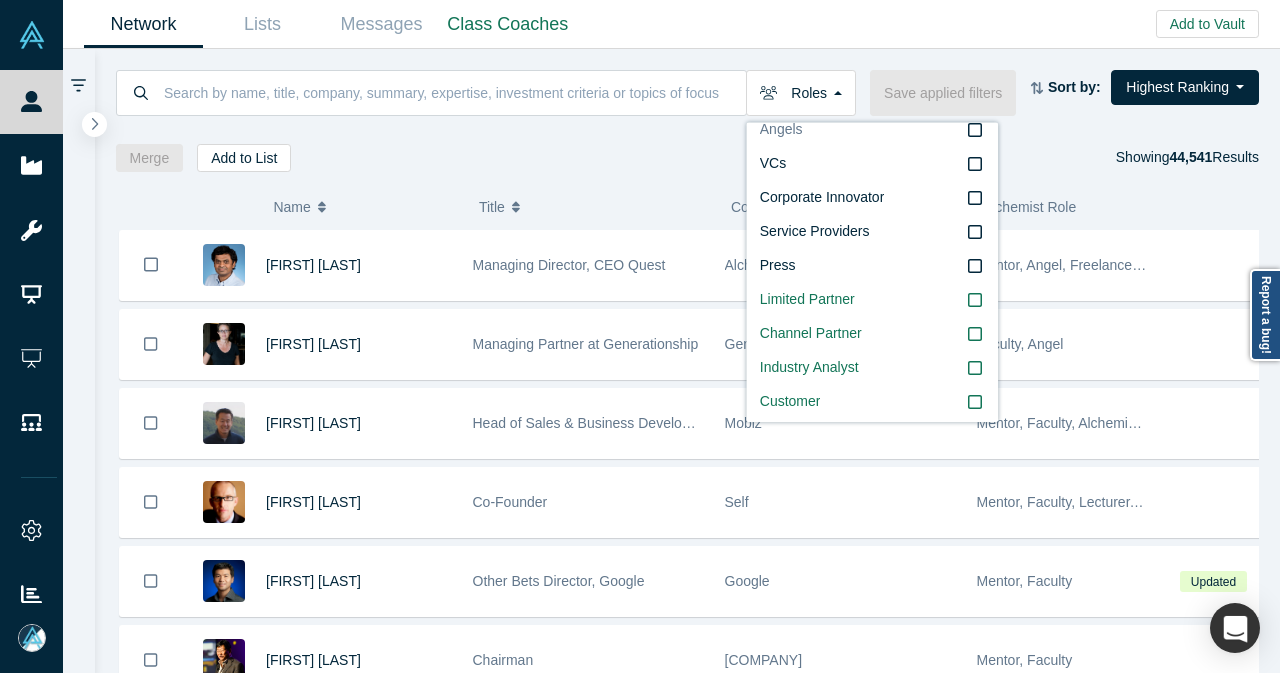scroll, scrollTop: 200, scrollLeft: 0, axis: vertical 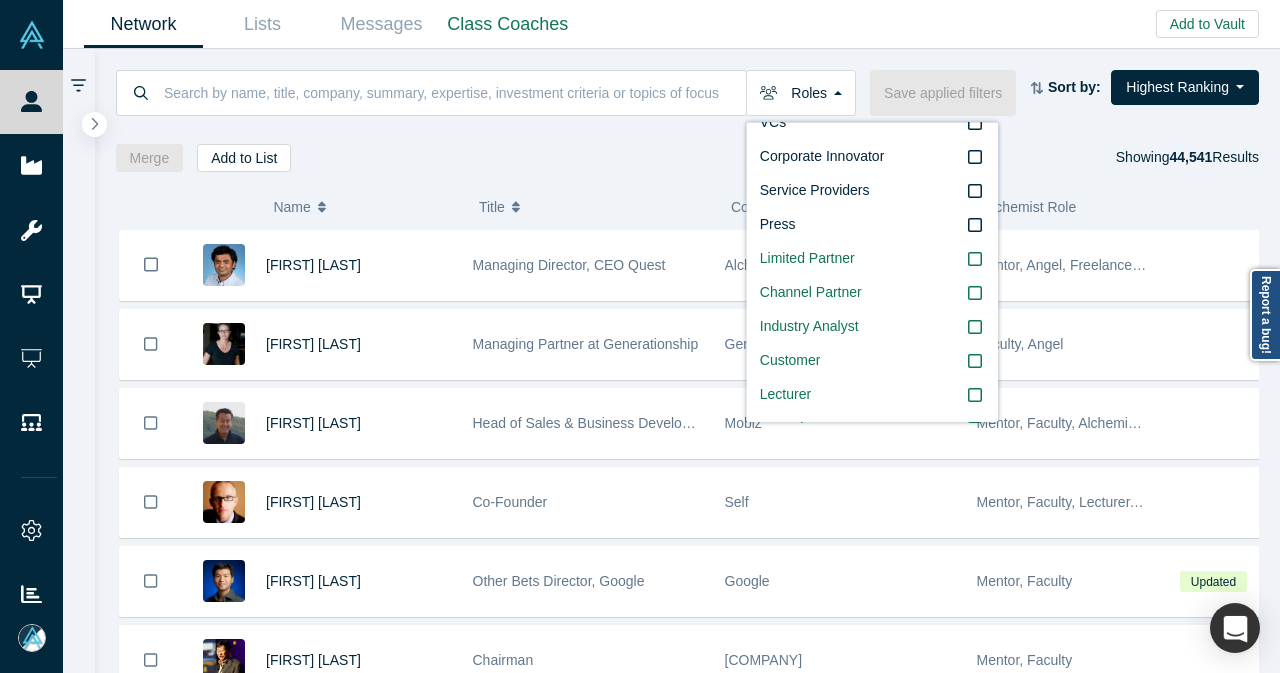 click on "Title" at bounding box center [594, 207] 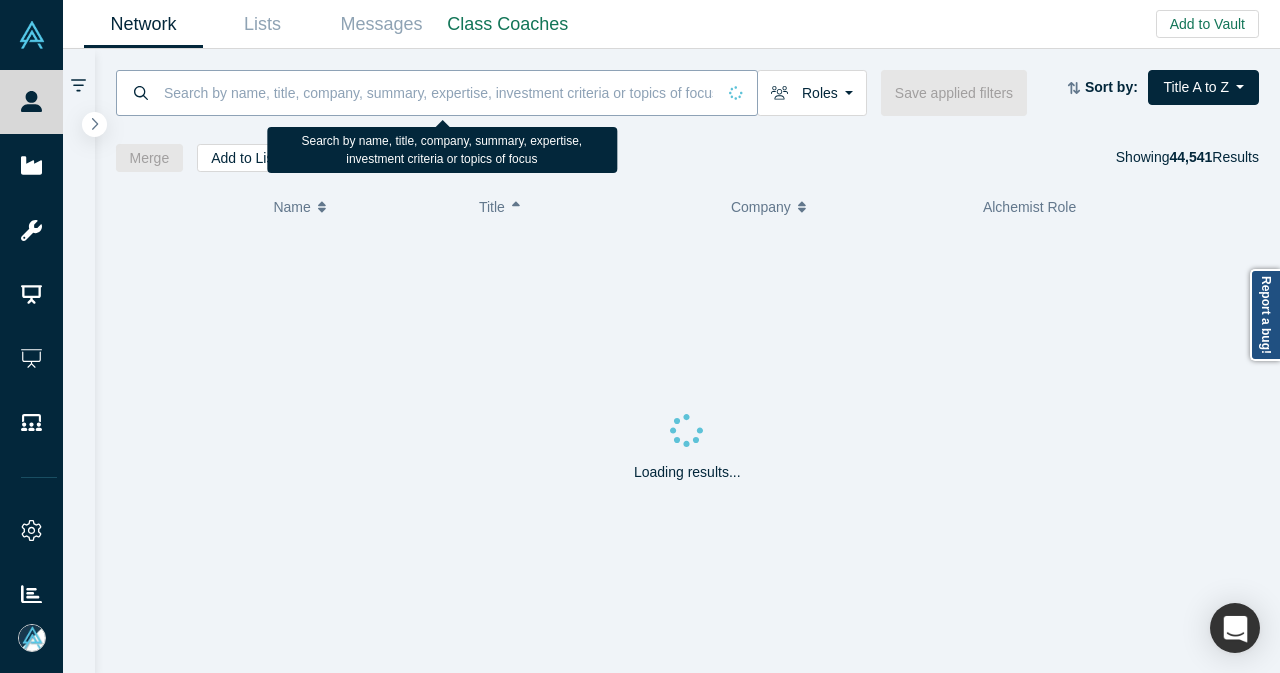 click at bounding box center [438, 92] 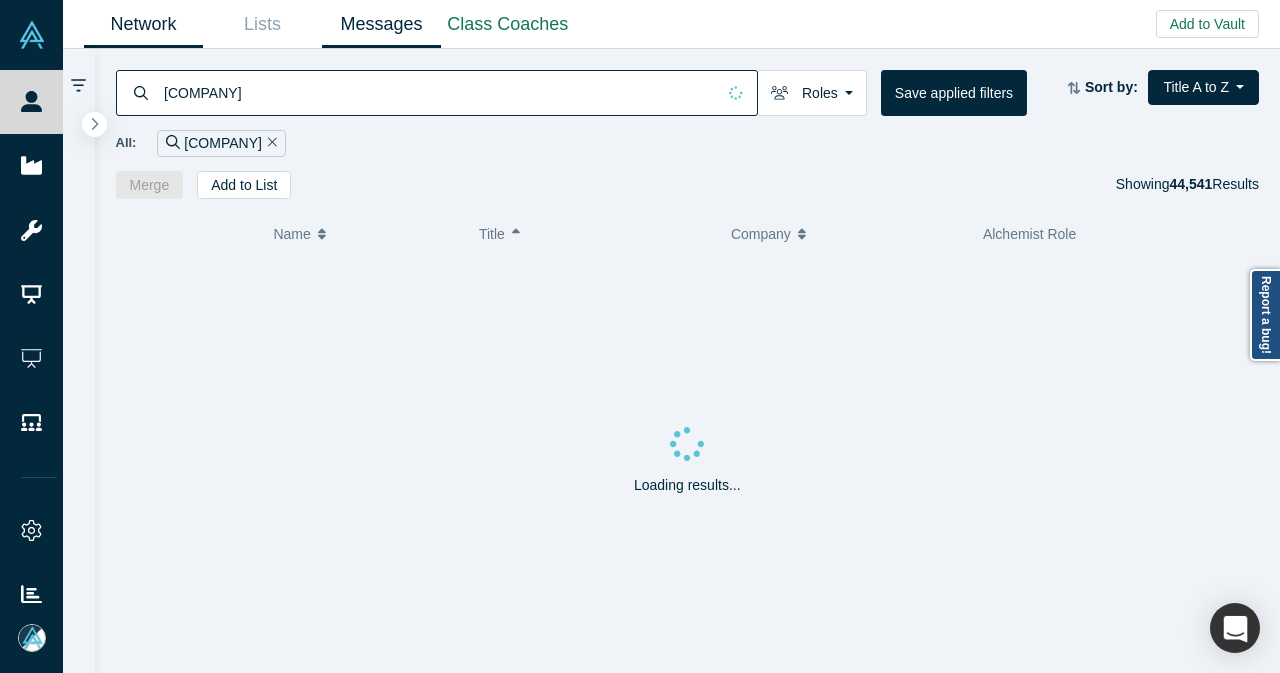 type on "[COMPANY]" 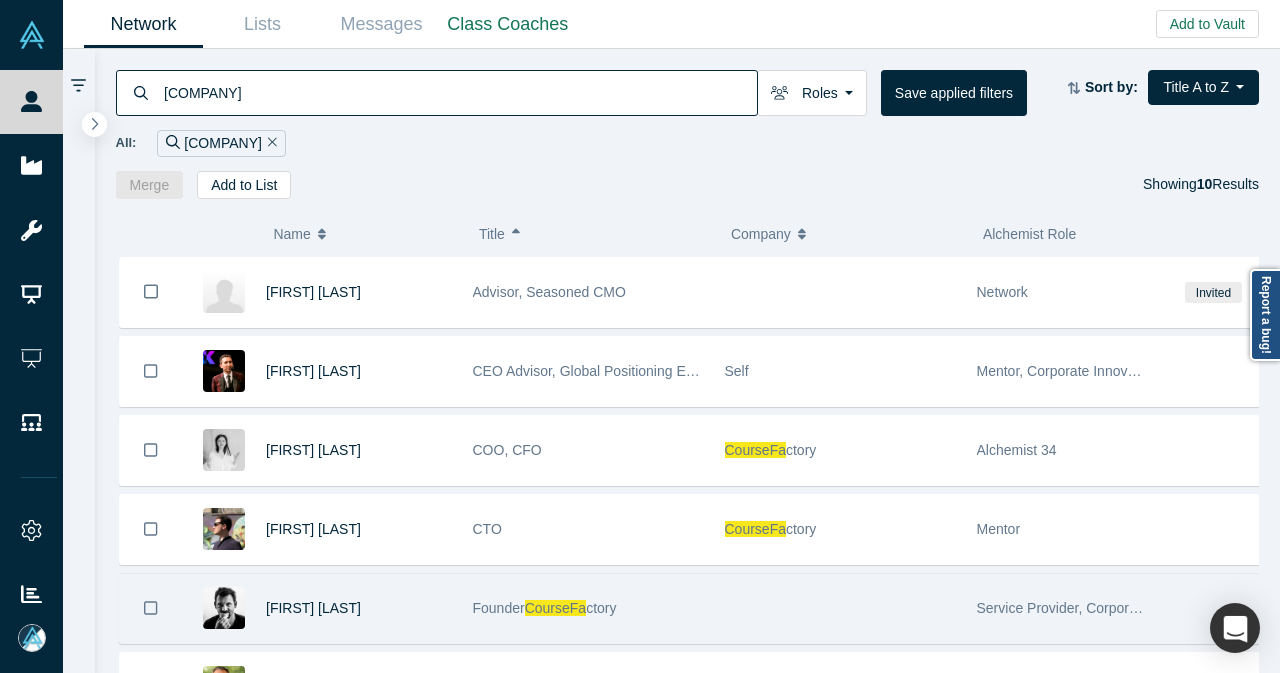 click on "[FIRST] [LAST]" at bounding box center [359, 608] 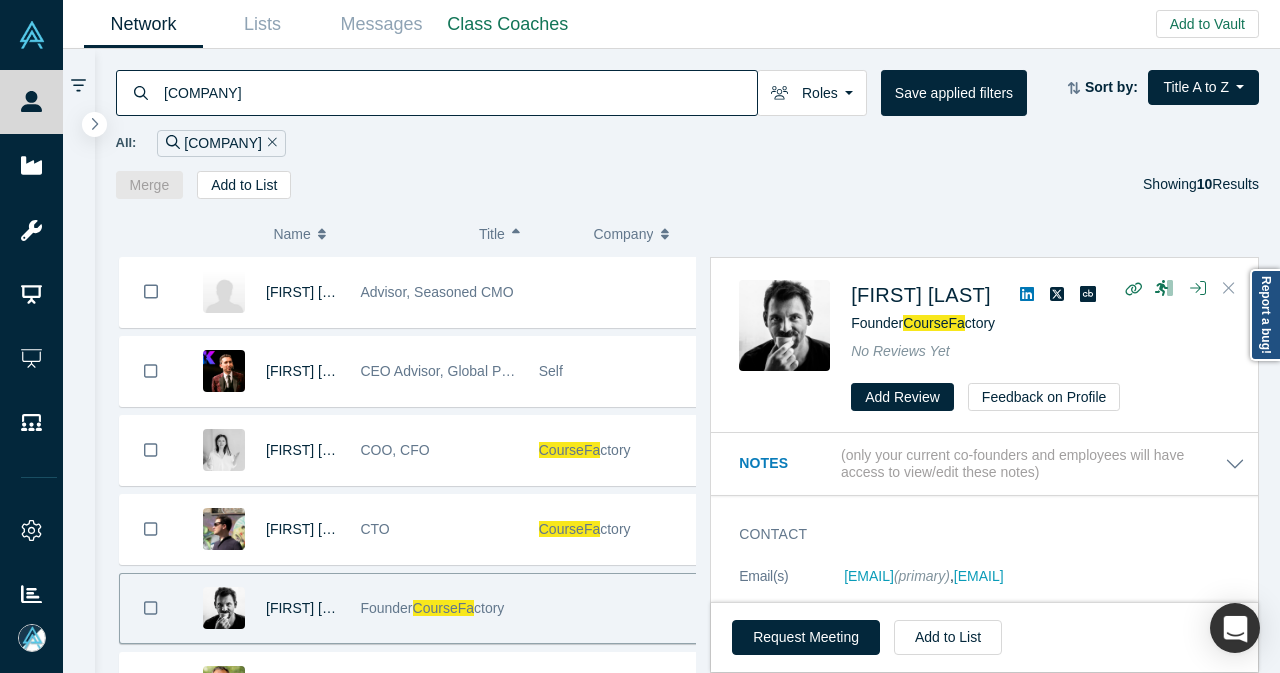 click 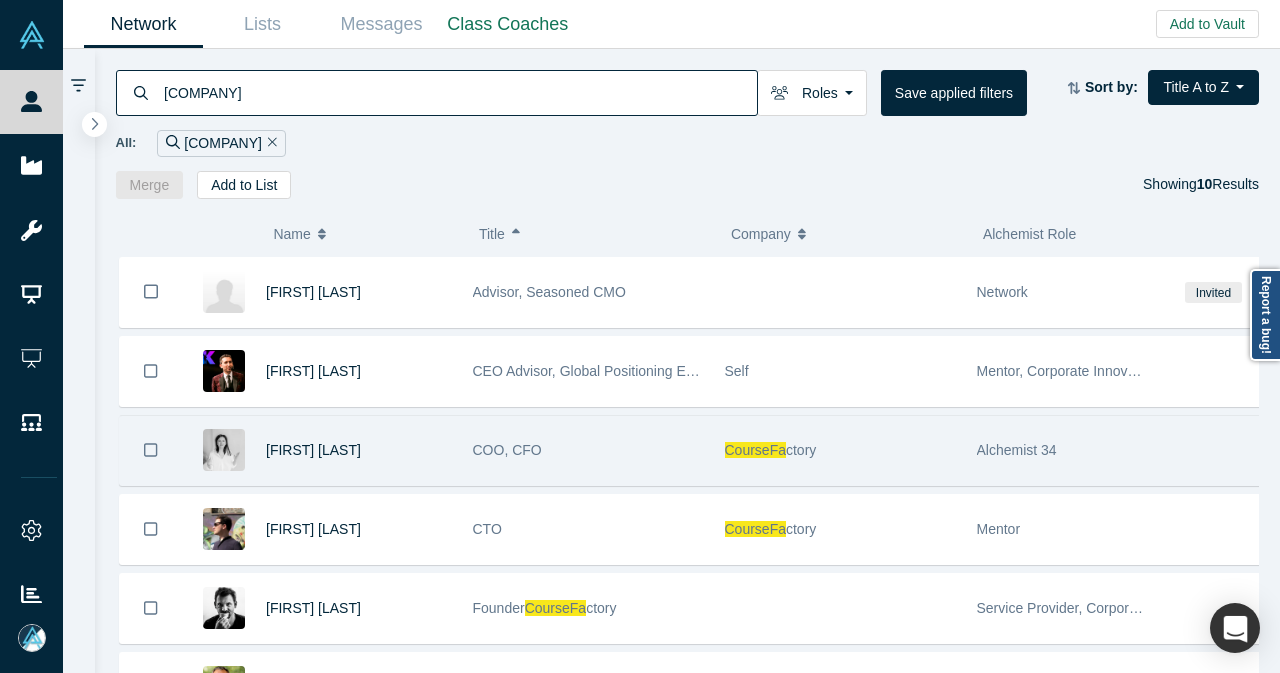 click on "COO, CFO" at bounding box center (588, 450) 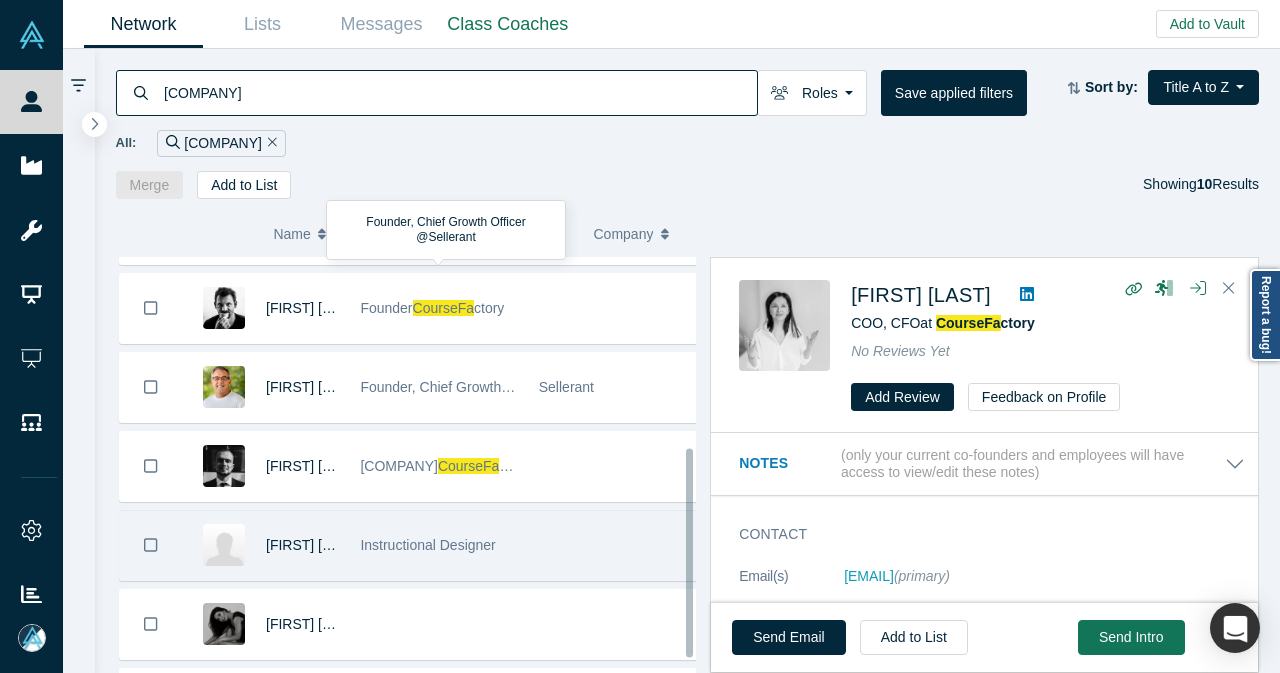 scroll, scrollTop: 400, scrollLeft: 0, axis: vertical 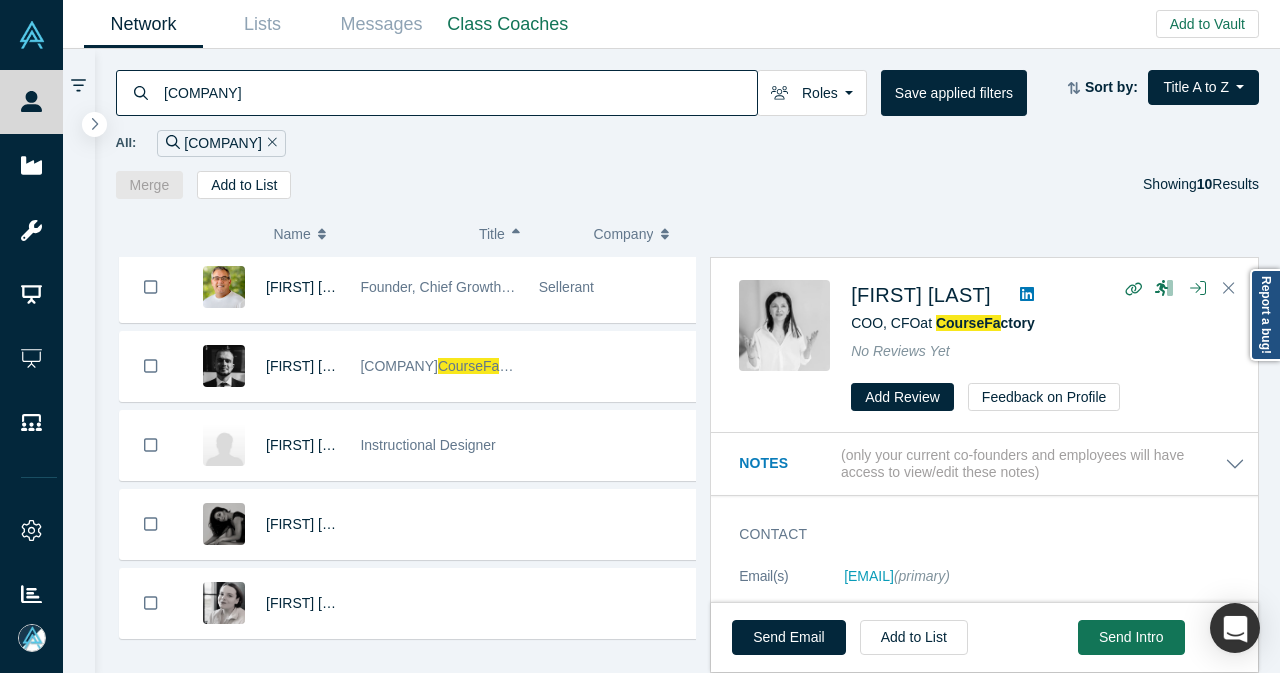 click 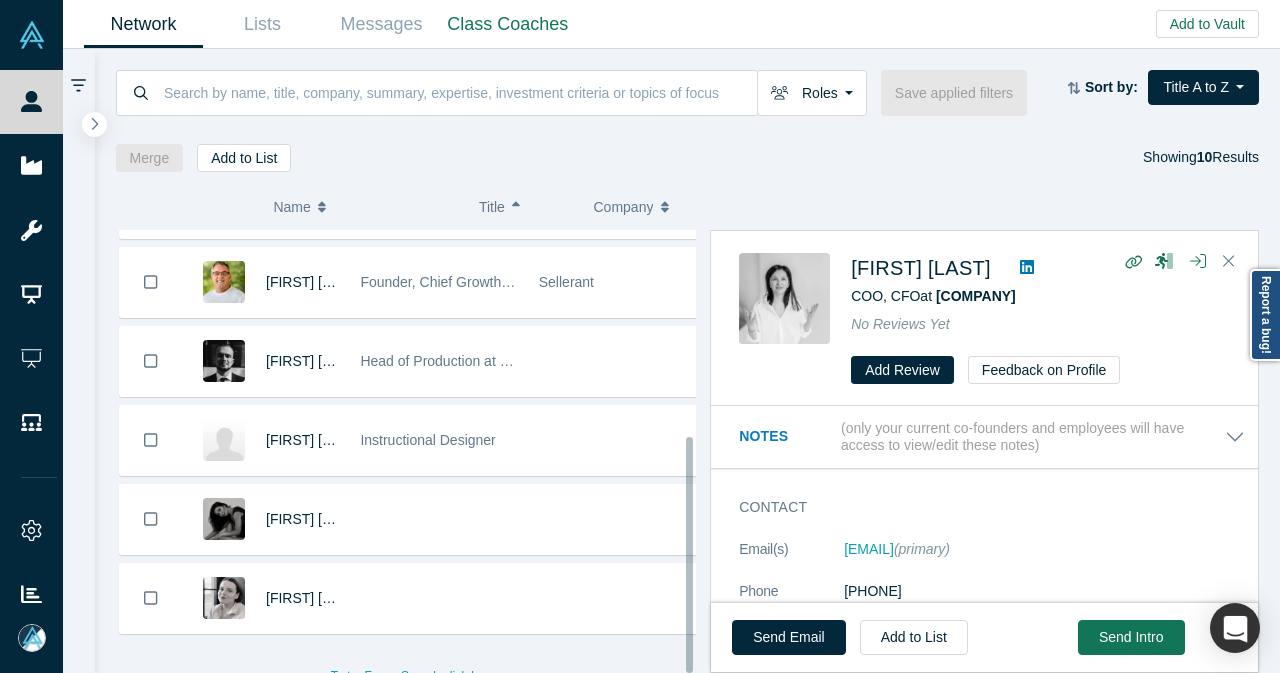 scroll, scrollTop: 386, scrollLeft: 0, axis: vertical 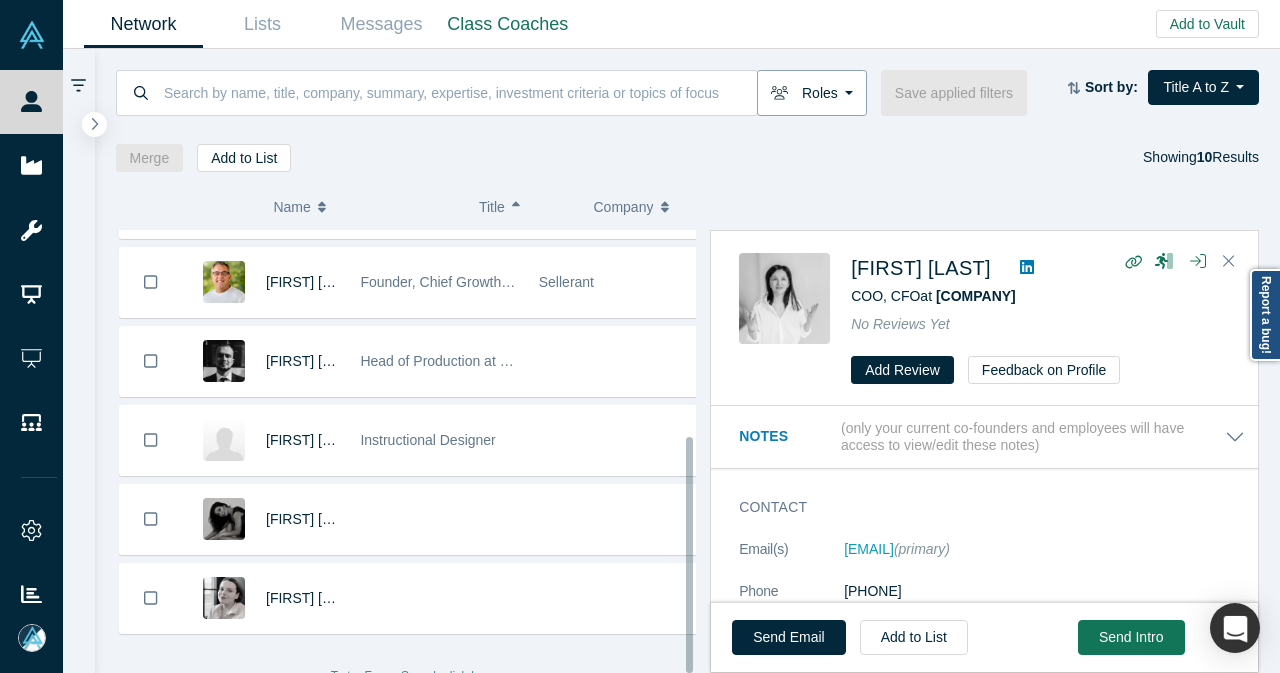 click on "Roles" at bounding box center (812, 93) 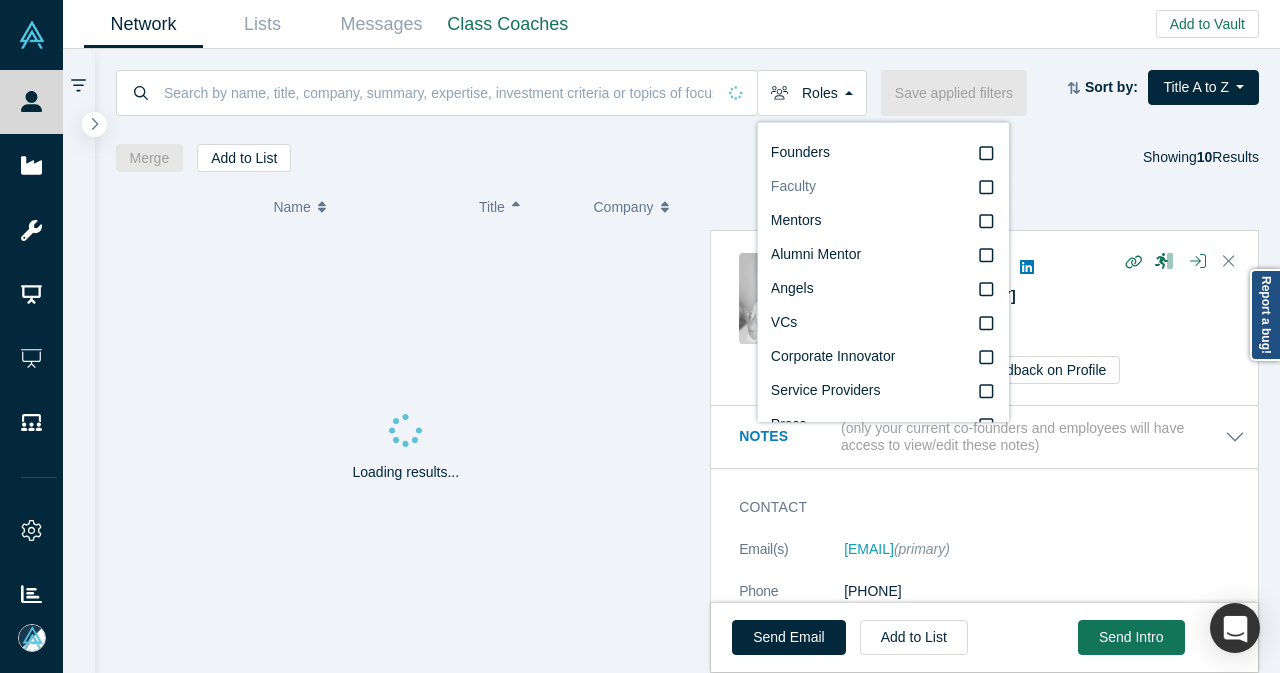 click on "Faculty" at bounding box center [883, 187] 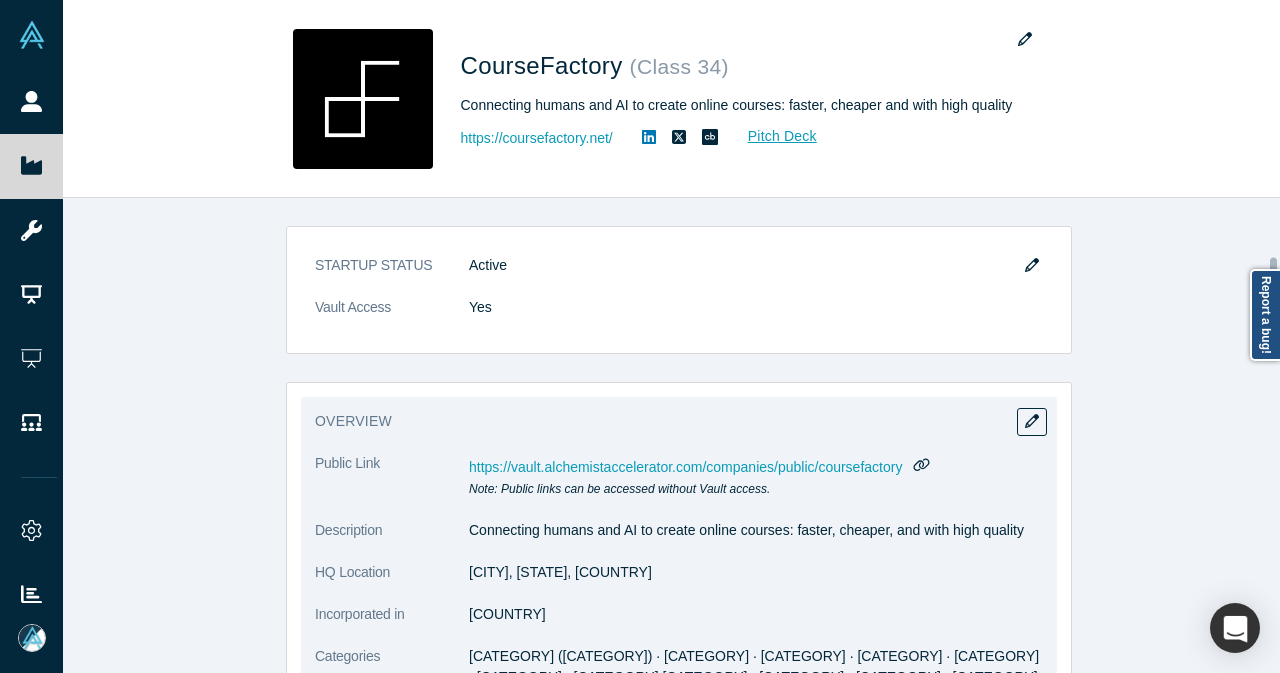 scroll, scrollTop: 0, scrollLeft: 0, axis: both 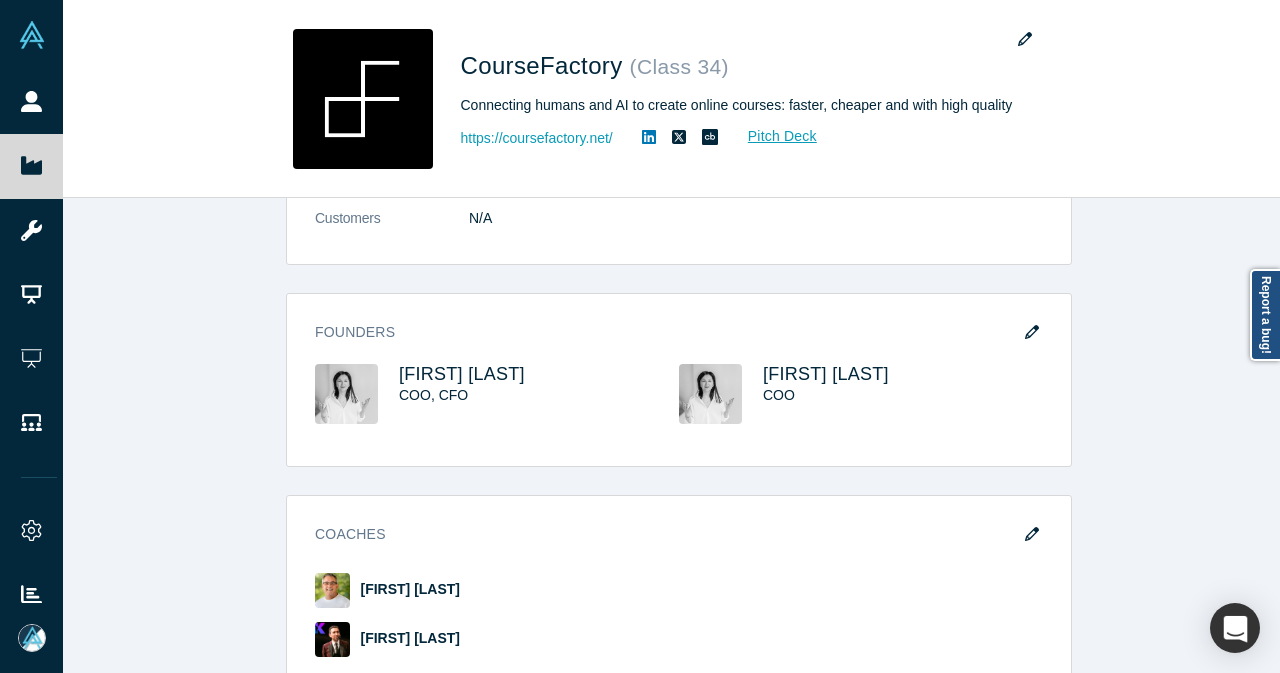 click on "Team Description [FIRST] [LAST] ([YEARS]+ years in [INDUSTRY], [NUMBER]-time founder, Led [NUMBER] Nation-Scale projects);
[FIRST] [LAST] ([YEARS]+ years in [INDUSTRY] ([INDUSTRY], [INDUSTRY]), scaling teams from [NUMBER] to [NUMBER] emp.);" at bounding box center [679, 443] 